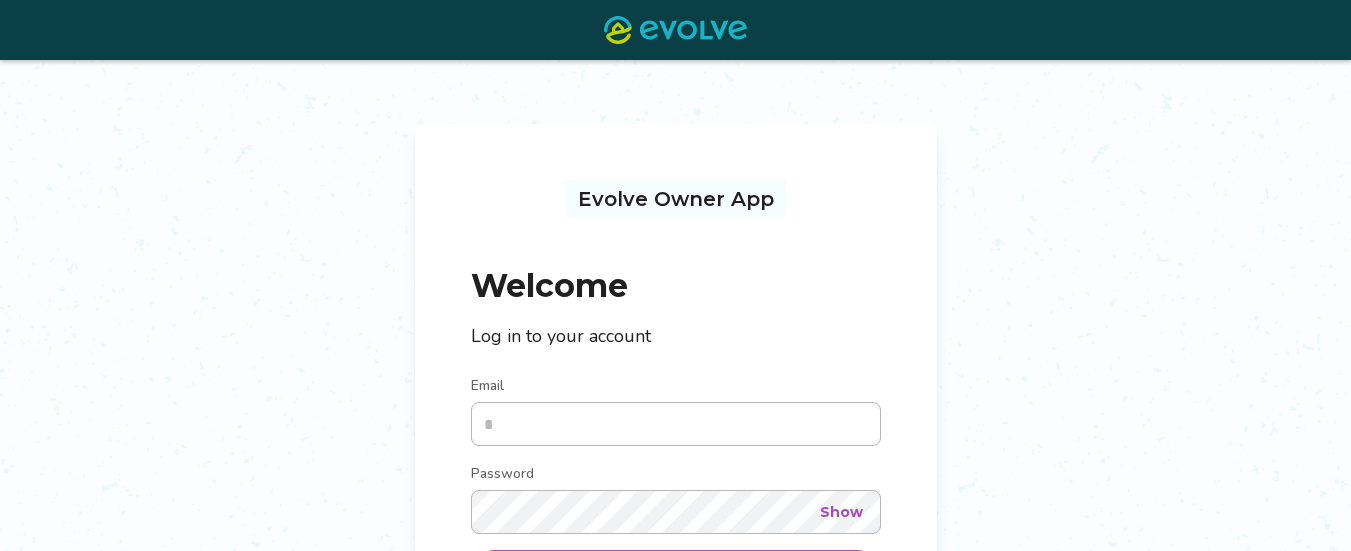 scroll, scrollTop: 272, scrollLeft: 0, axis: vertical 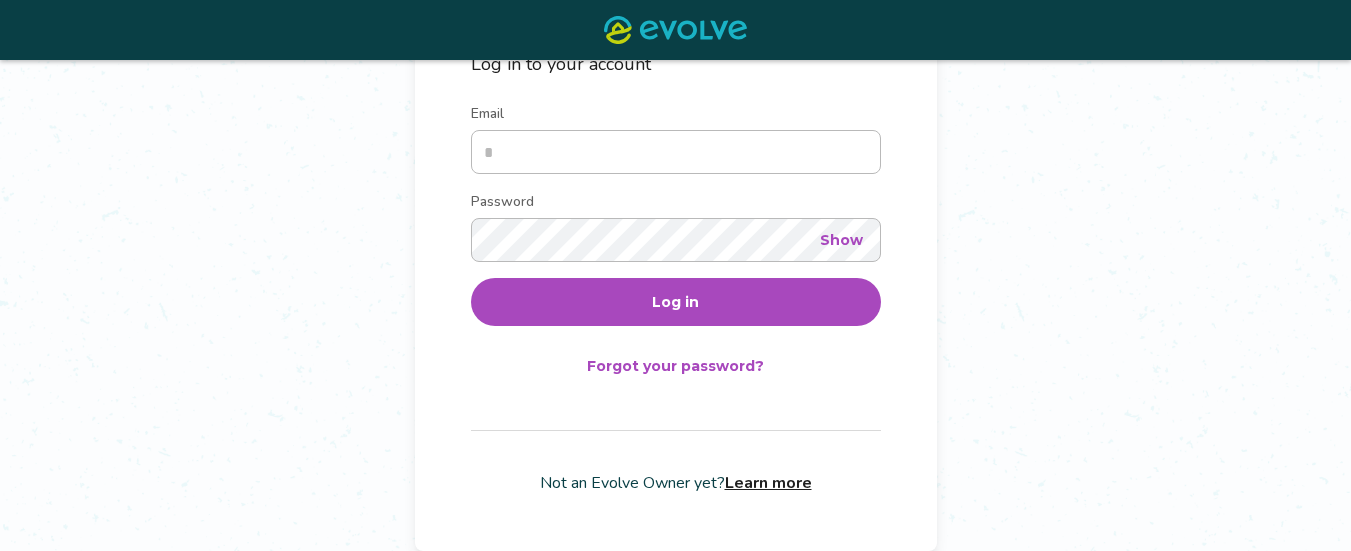 type on "**********" 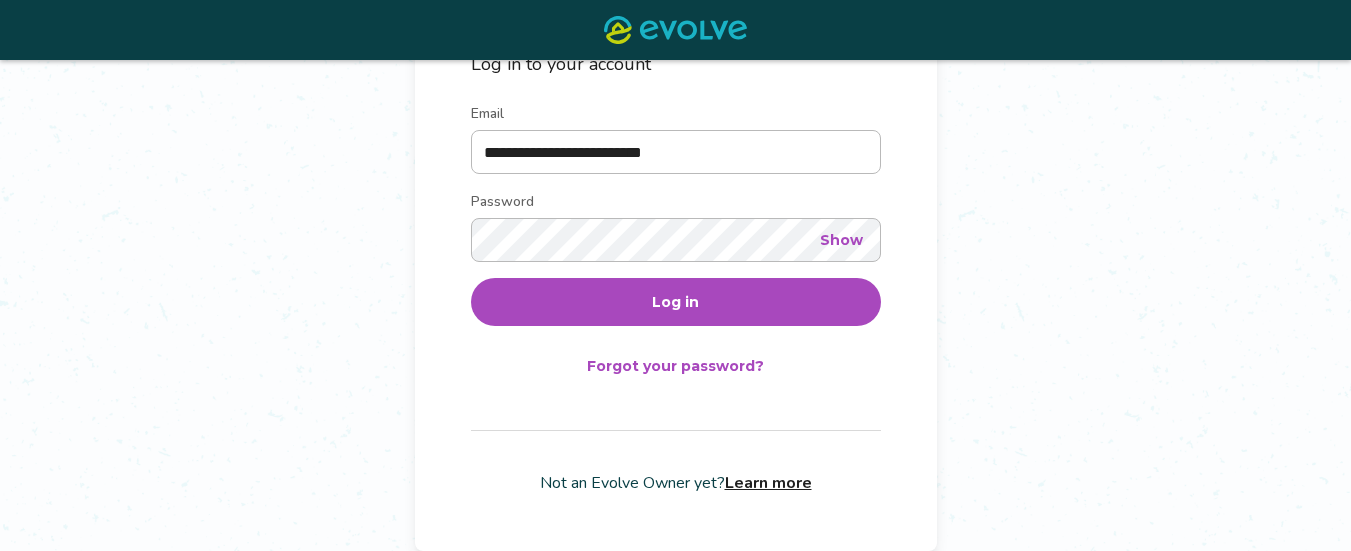 click on "Log in" at bounding box center [676, 302] 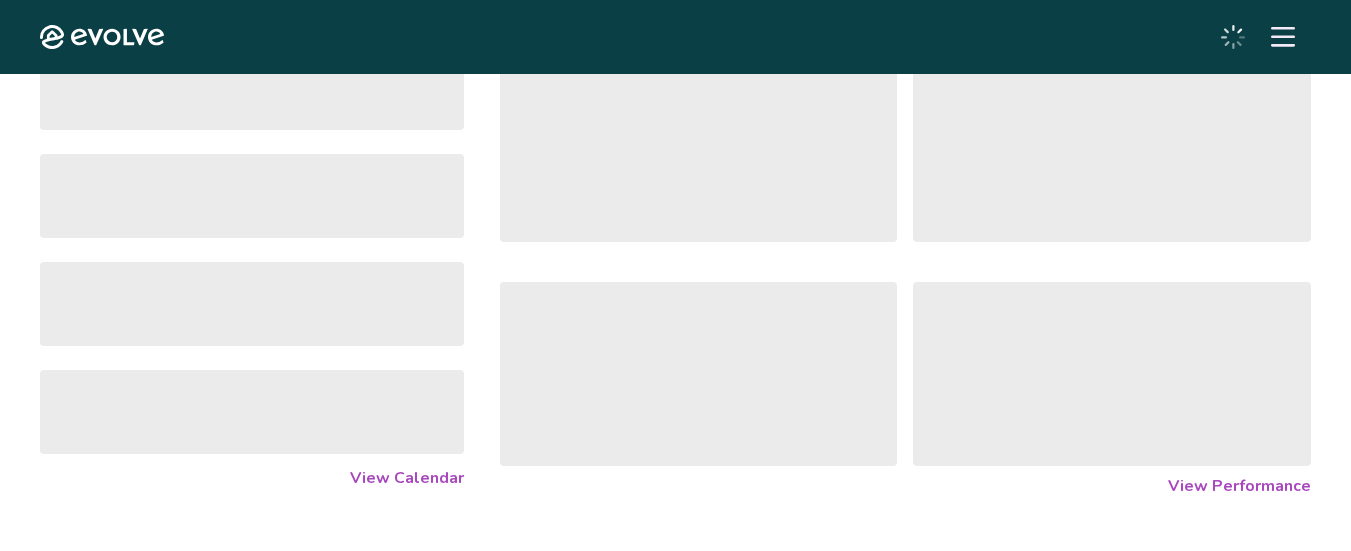 scroll, scrollTop: 0, scrollLeft: 0, axis: both 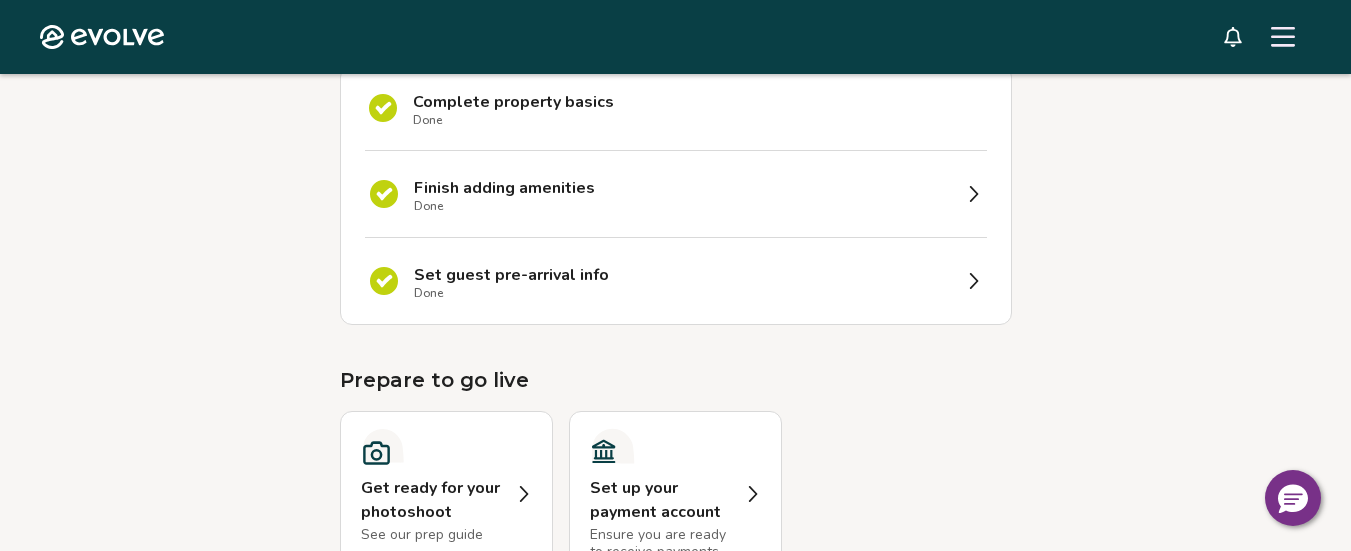 click on "Set guest pre-arrival info Done" at bounding box center (682, 281) 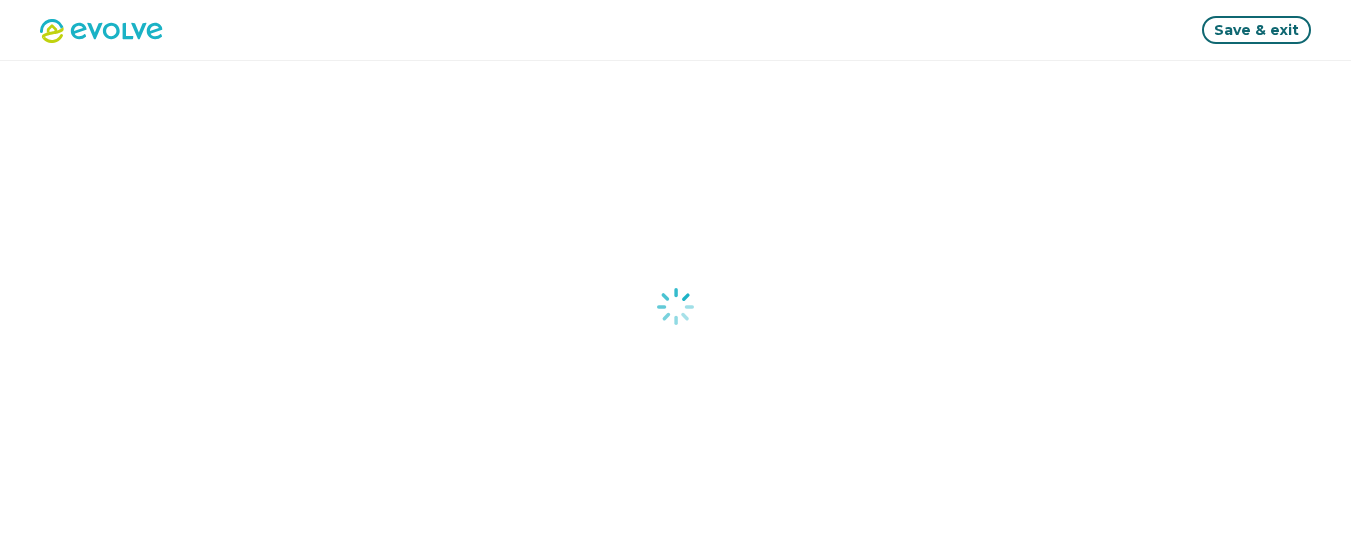 scroll, scrollTop: 0, scrollLeft: 0, axis: both 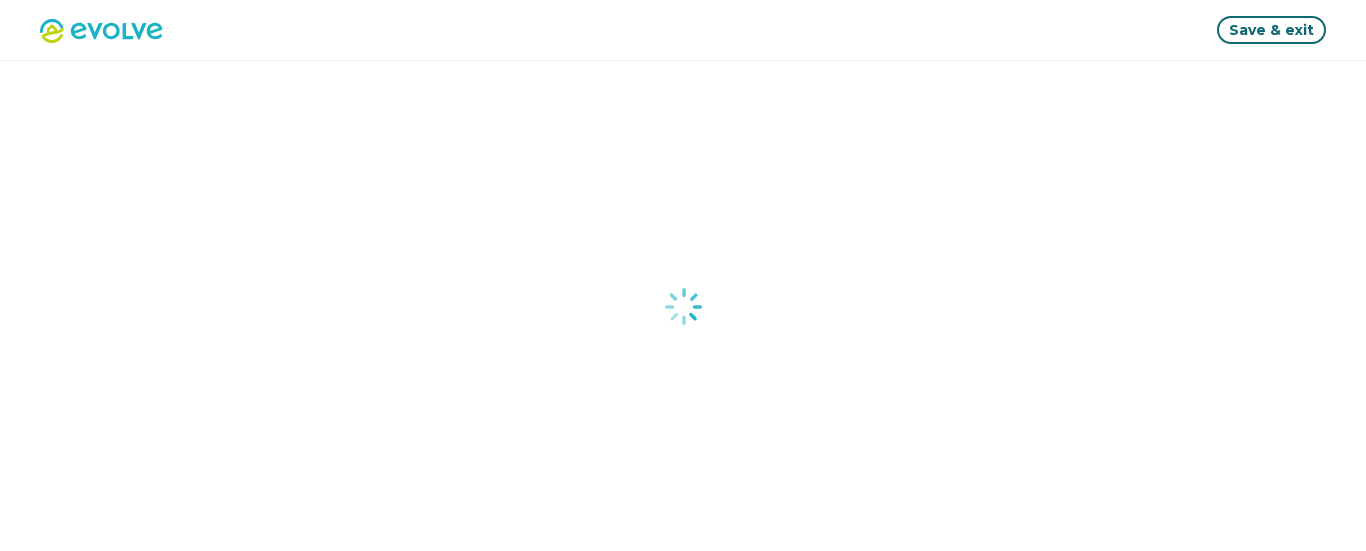select on "*****" 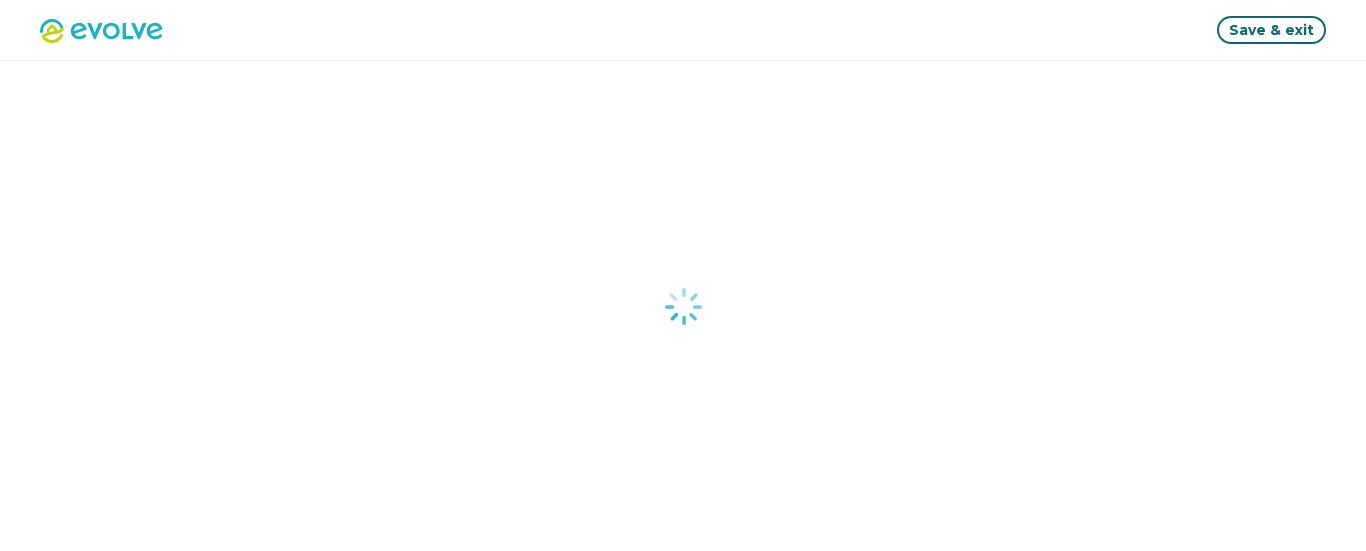 select on "*****" 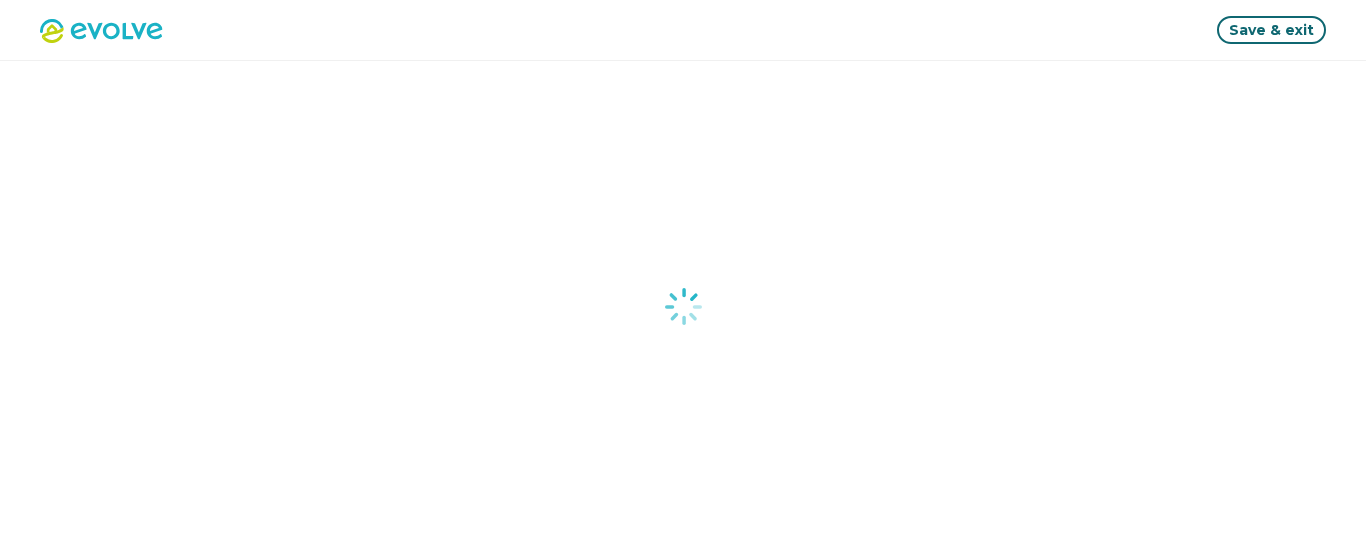 select on "*******" 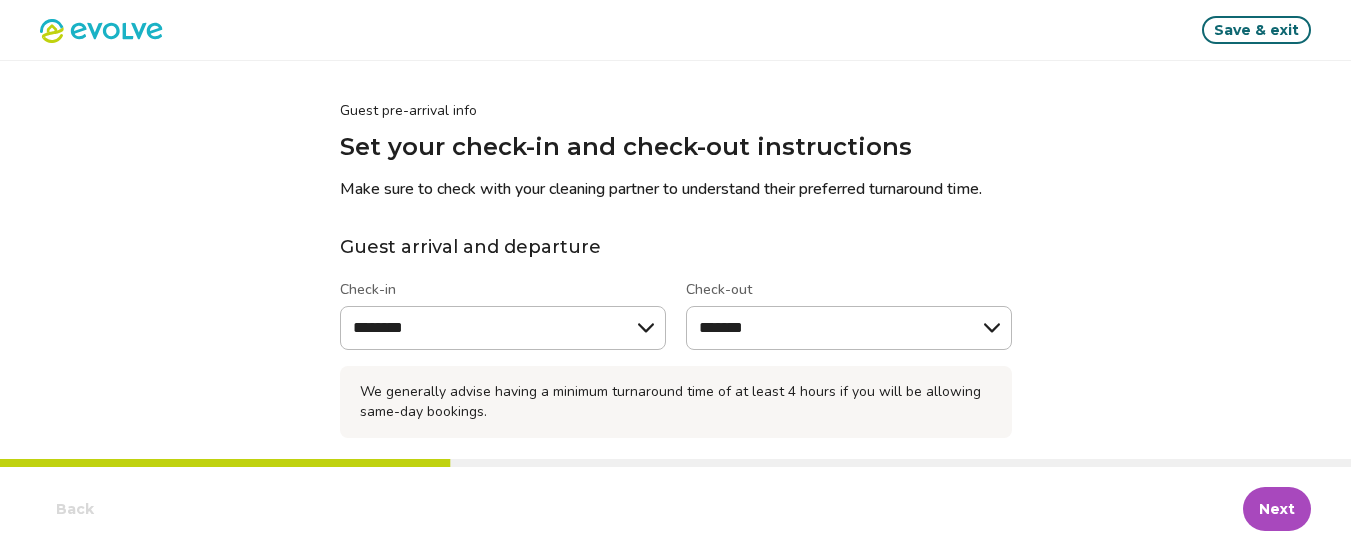 type on "*" 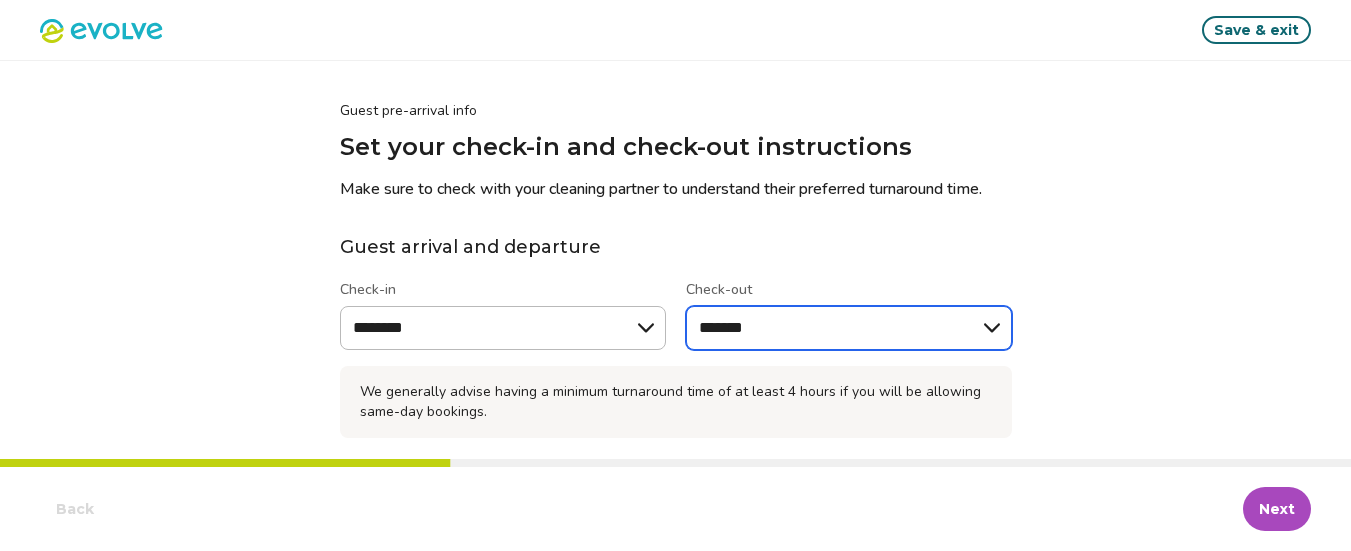 click on "******* ******* ******* ******* ******** ******** ******** ******* ******* ******* ******* ******* ******* *******" at bounding box center (849, 328) 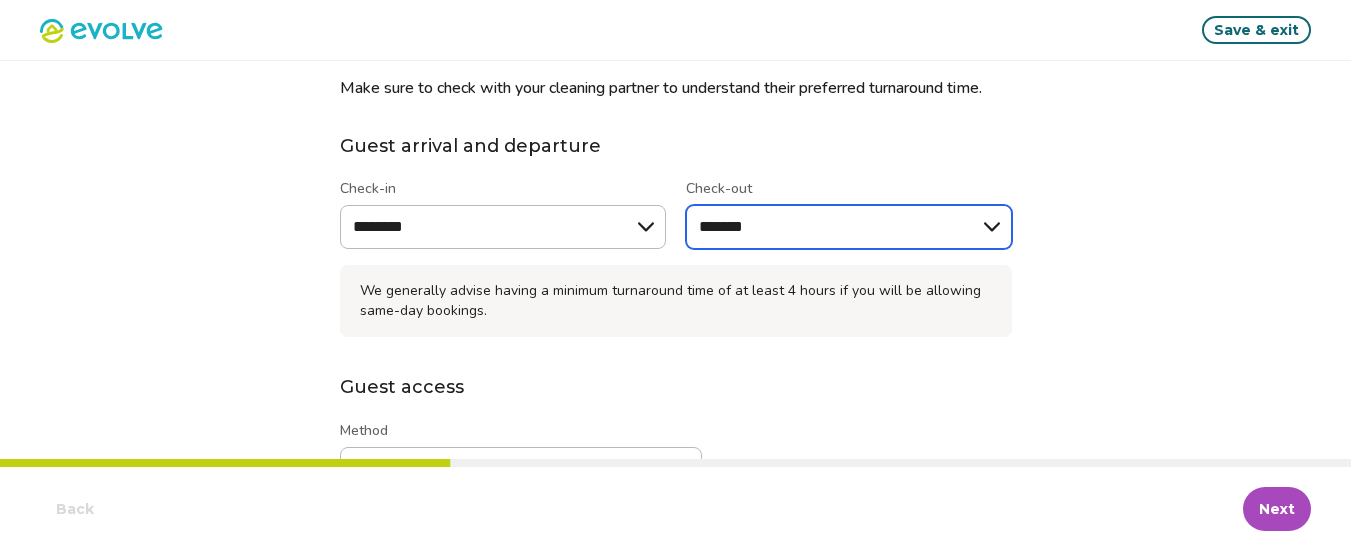 scroll, scrollTop: 0, scrollLeft: 0, axis: both 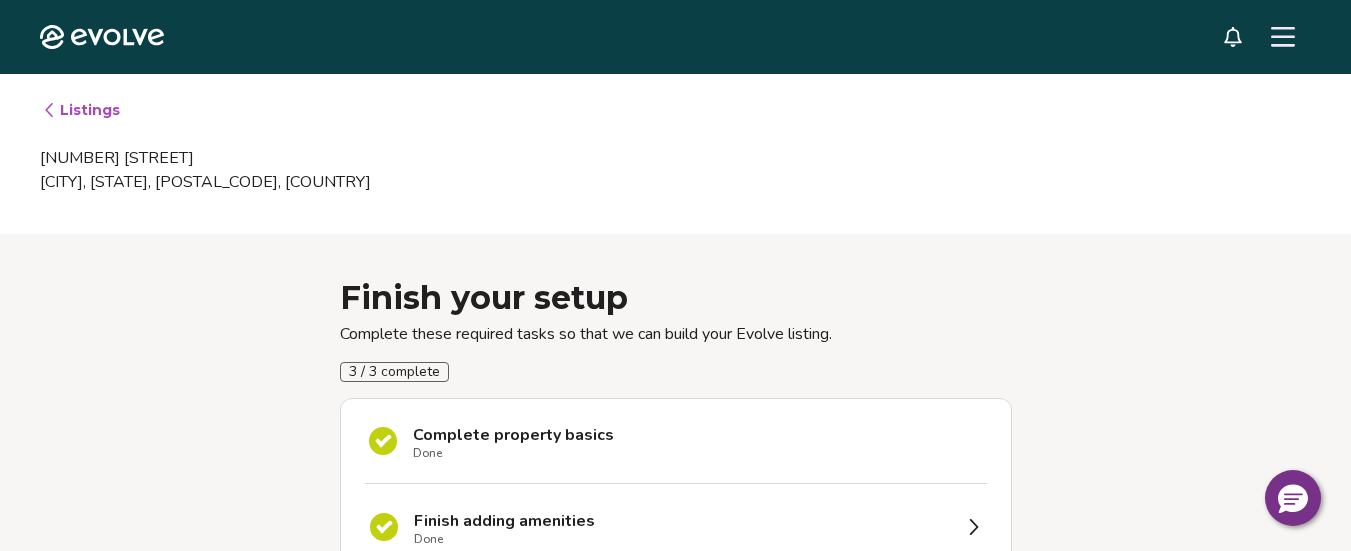 drag, startPoint x: 1281, startPoint y: 37, endPoint x: 879, endPoint y: 182, distance: 427.35114 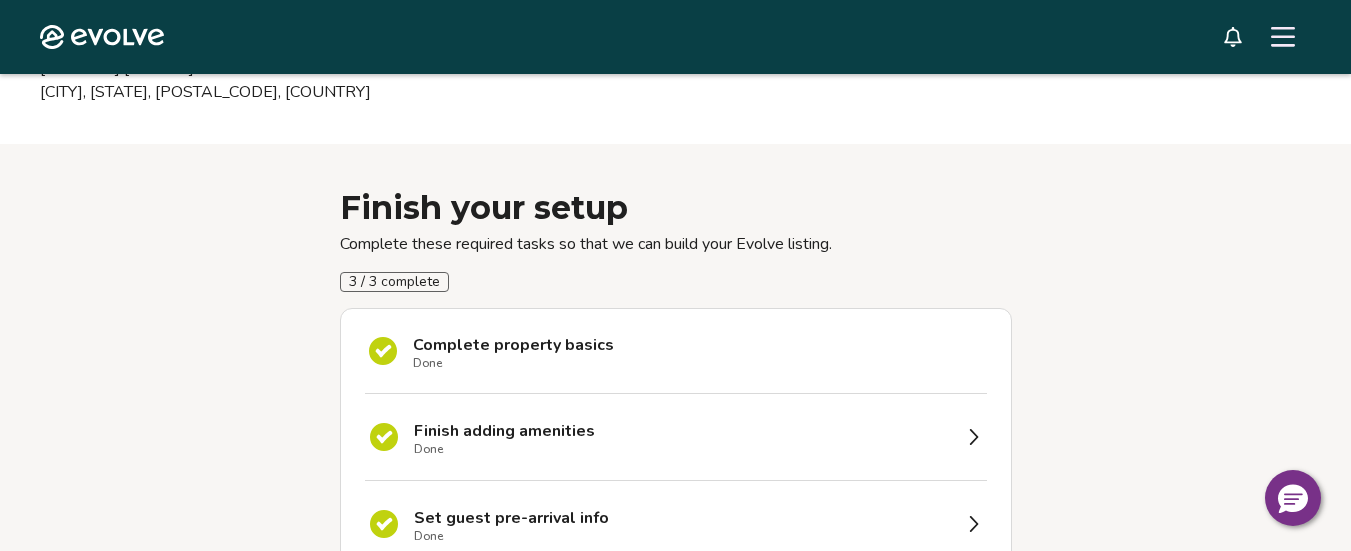 scroll, scrollTop: 91, scrollLeft: 0, axis: vertical 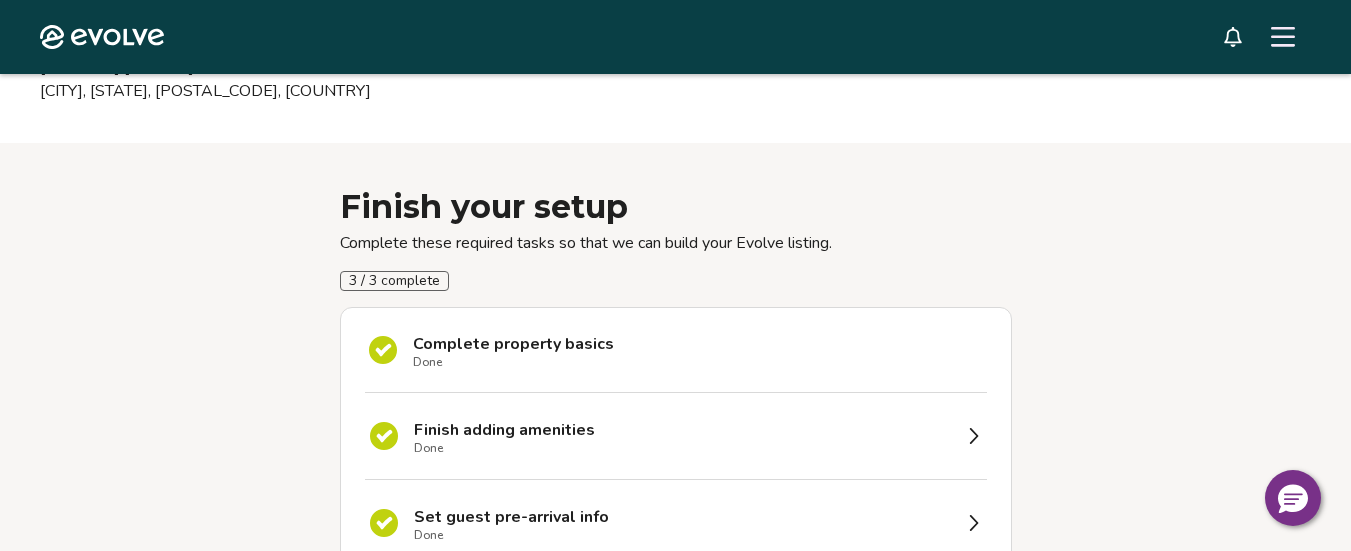 click 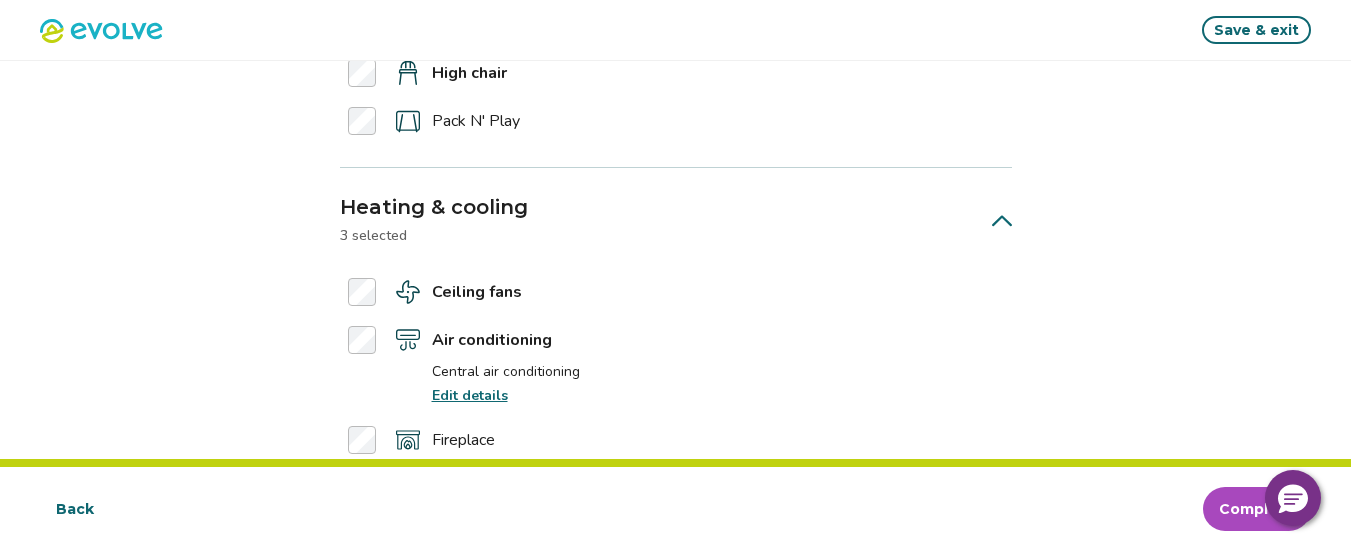 scroll, scrollTop: 1980, scrollLeft: 0, axis: vertical 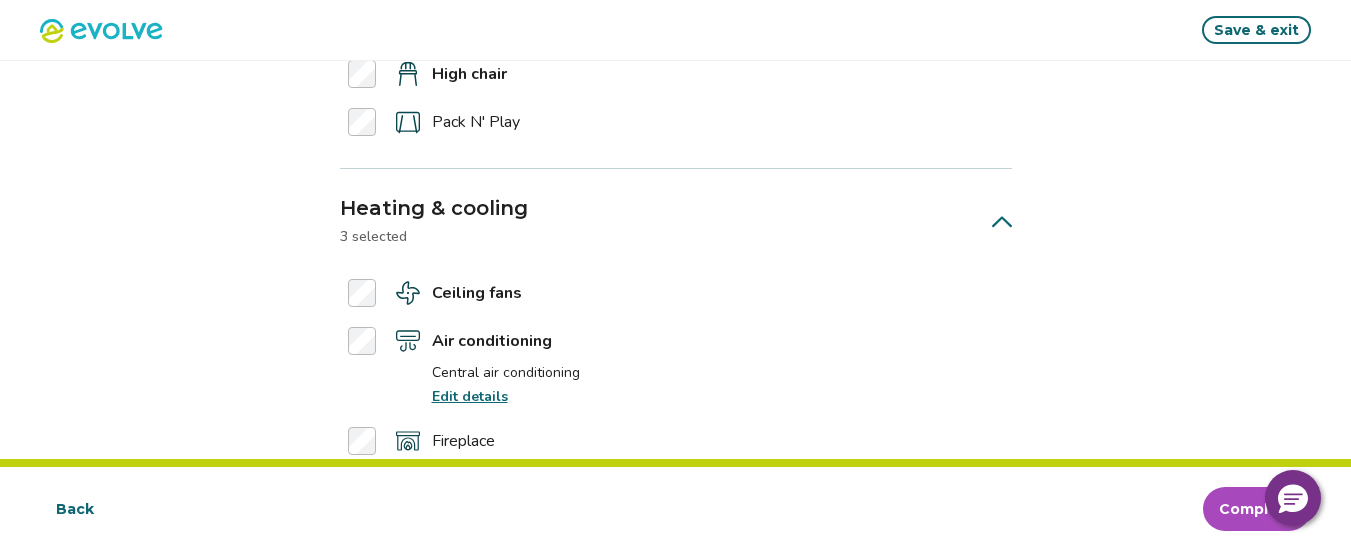 click on "Save & exit" at bounding box center [1256, 30] 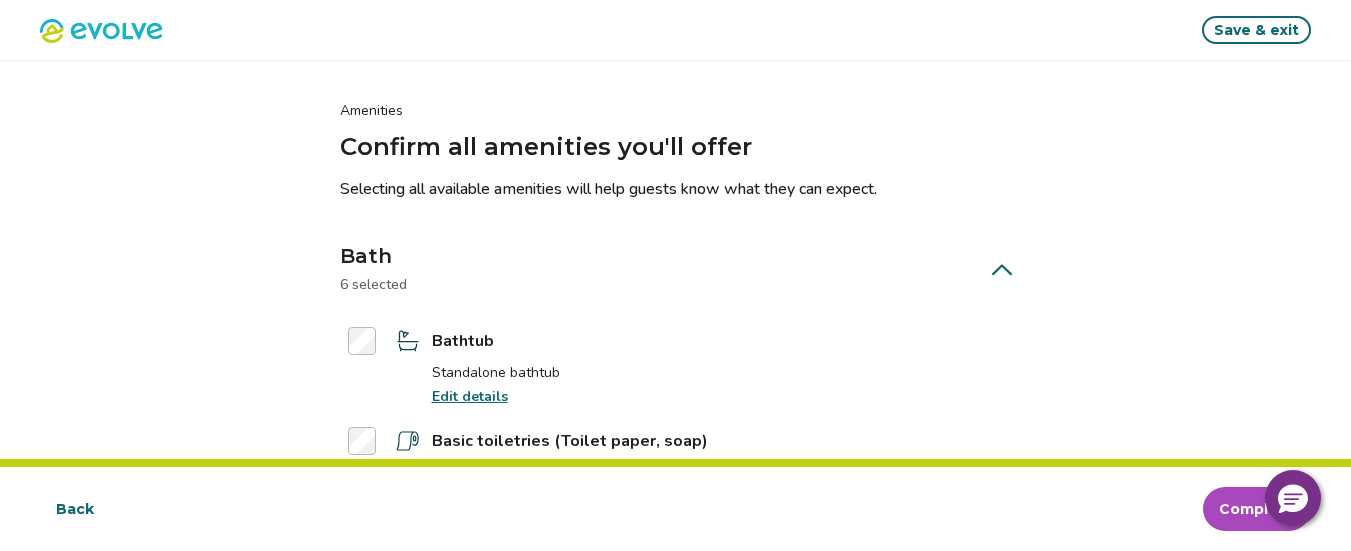 scroll, scrollTop: 1980, scrollLeft: 0, axis: vertical 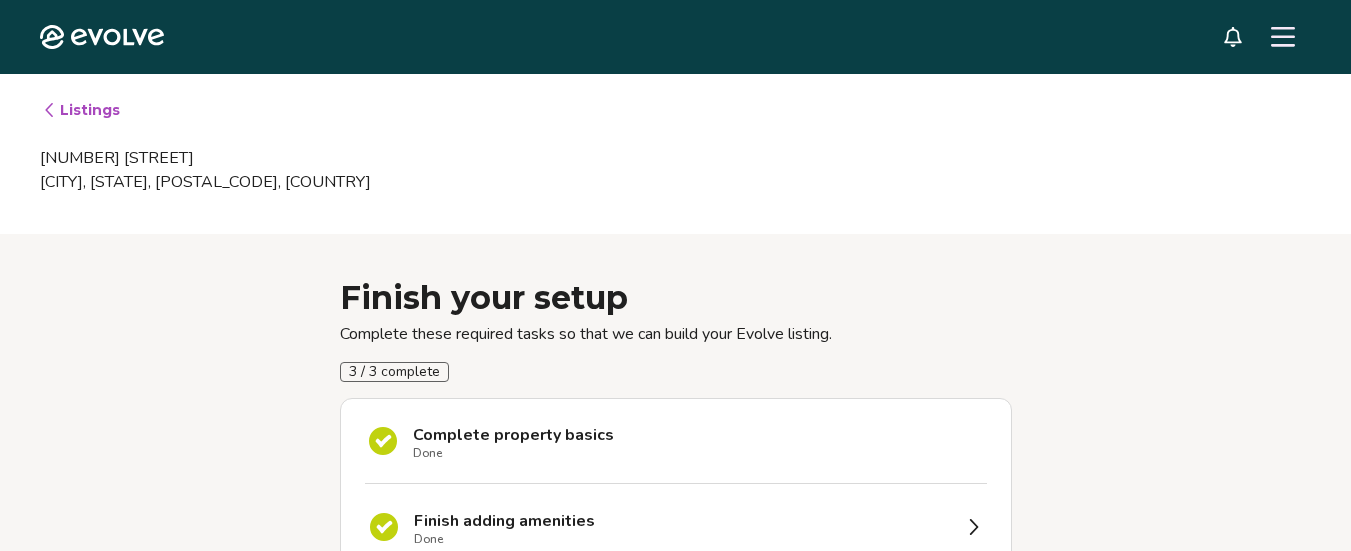 click on "Listings" at bounding box center (81, 110) 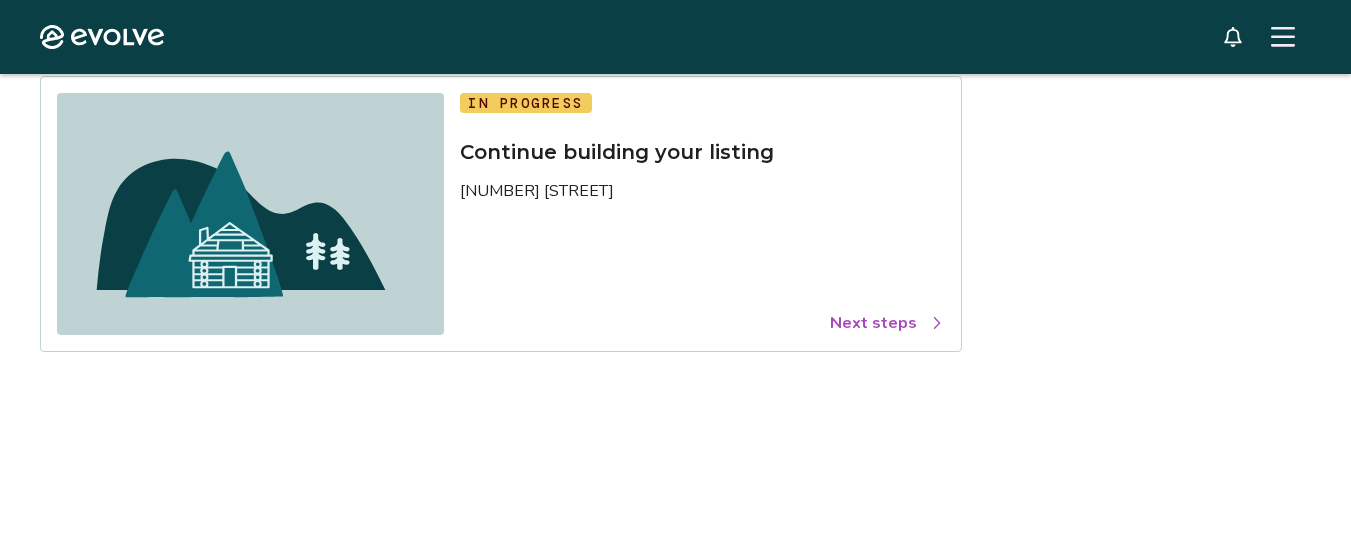scroll, scrollTop: 175, scrollLeft: 0, axis: vertical 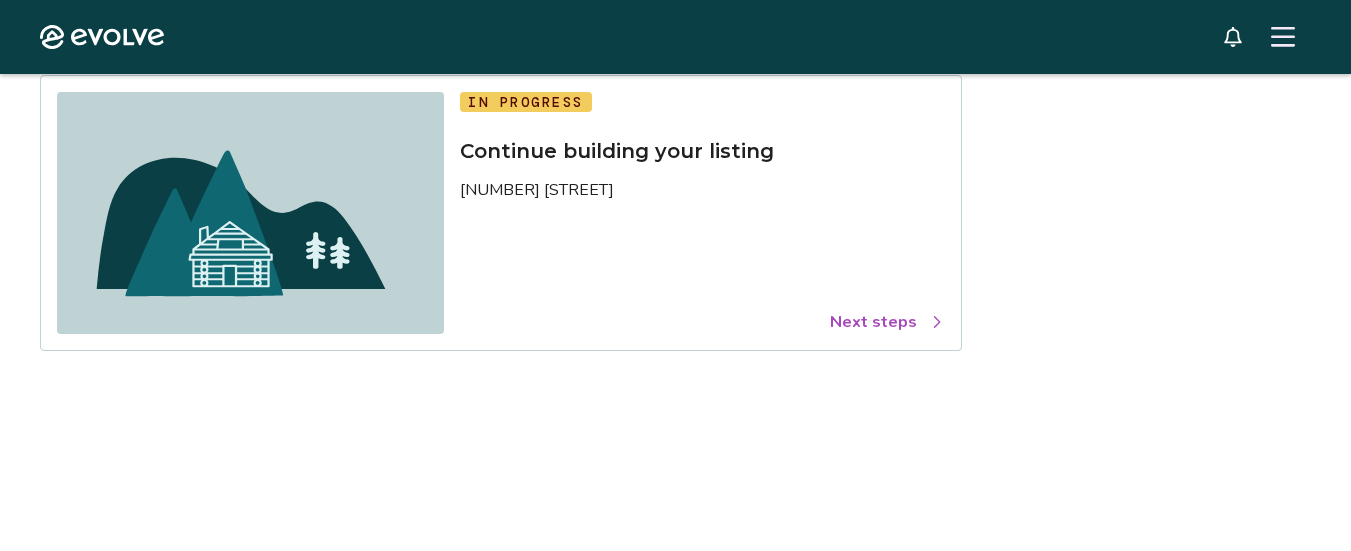 click on "Next steps" at bounding box center [887, 322] 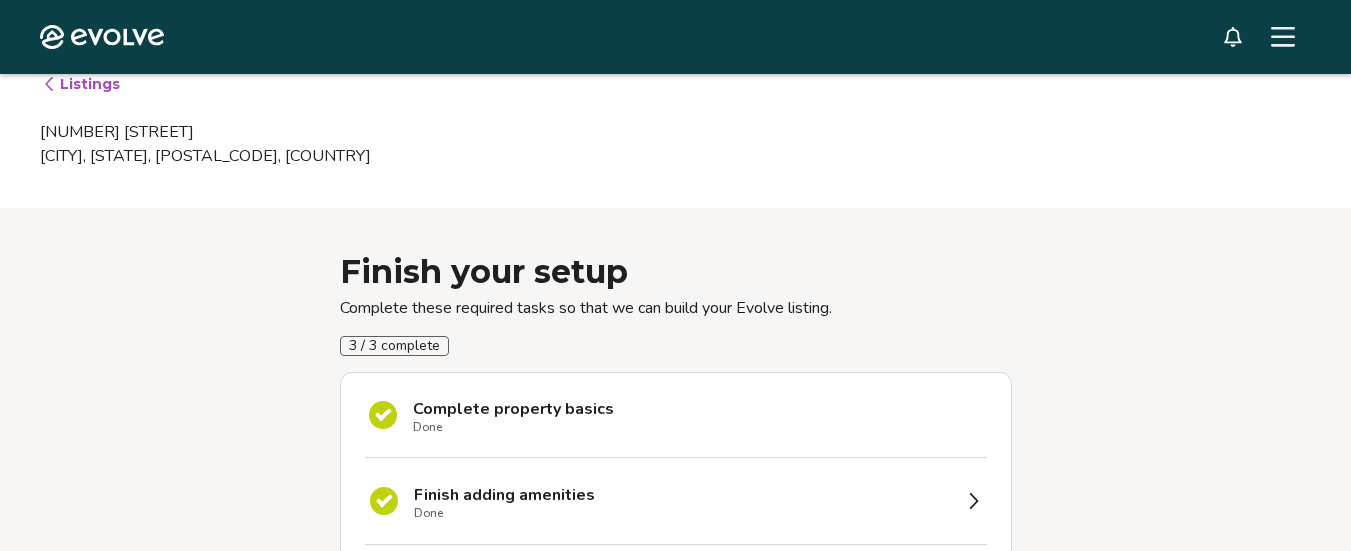 scroll, scrollTop: 0, scrollLeft: 0, axis: both 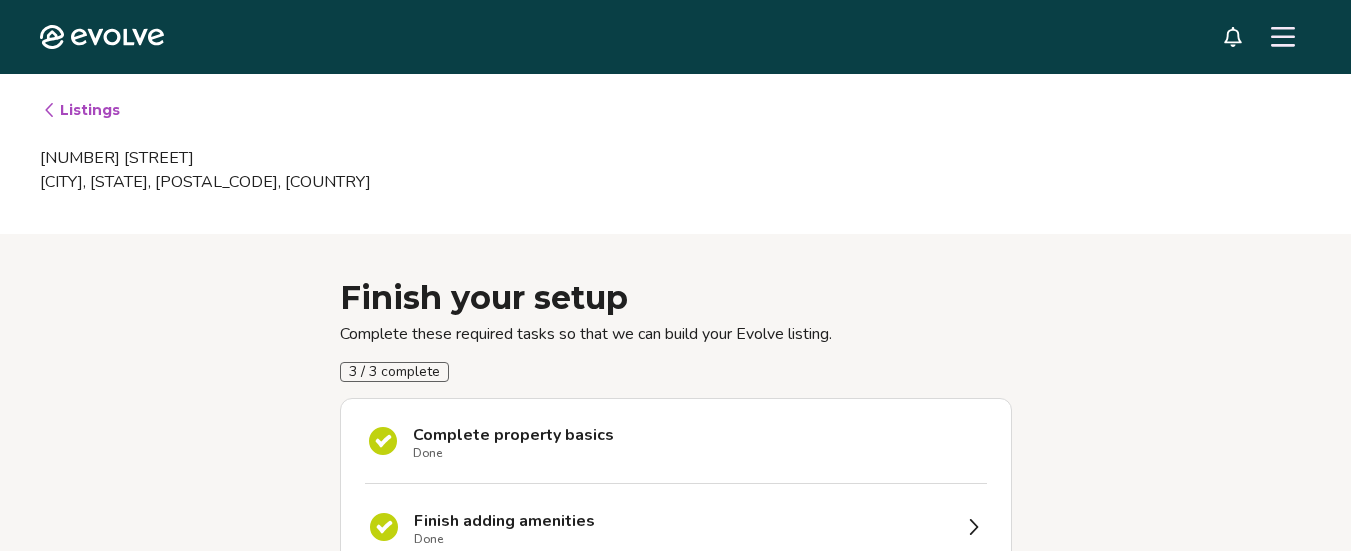 click 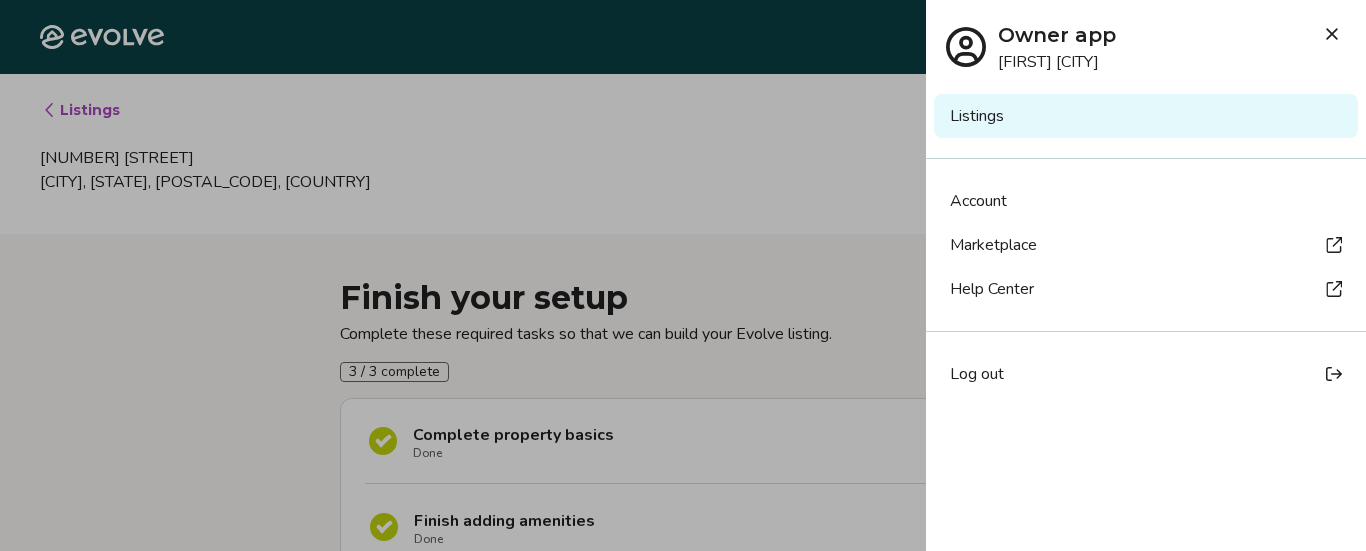 click on "Account" at bounding box center (1146, 201) 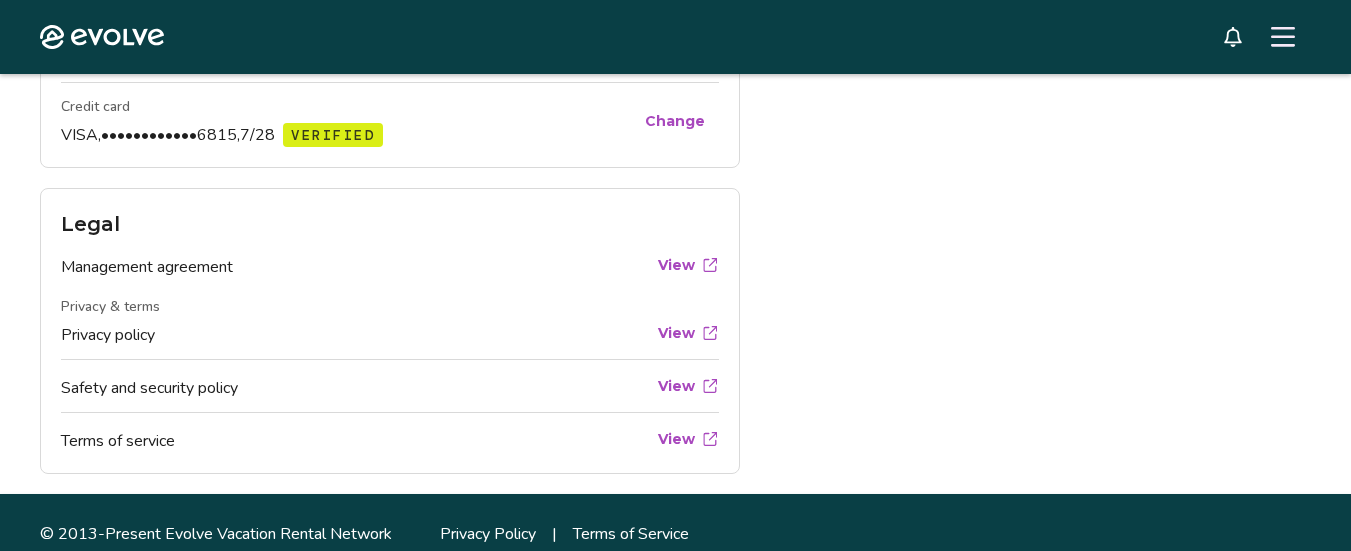 scroll, scrollTop: 1081, scrollLeft: 0, axis: vertical 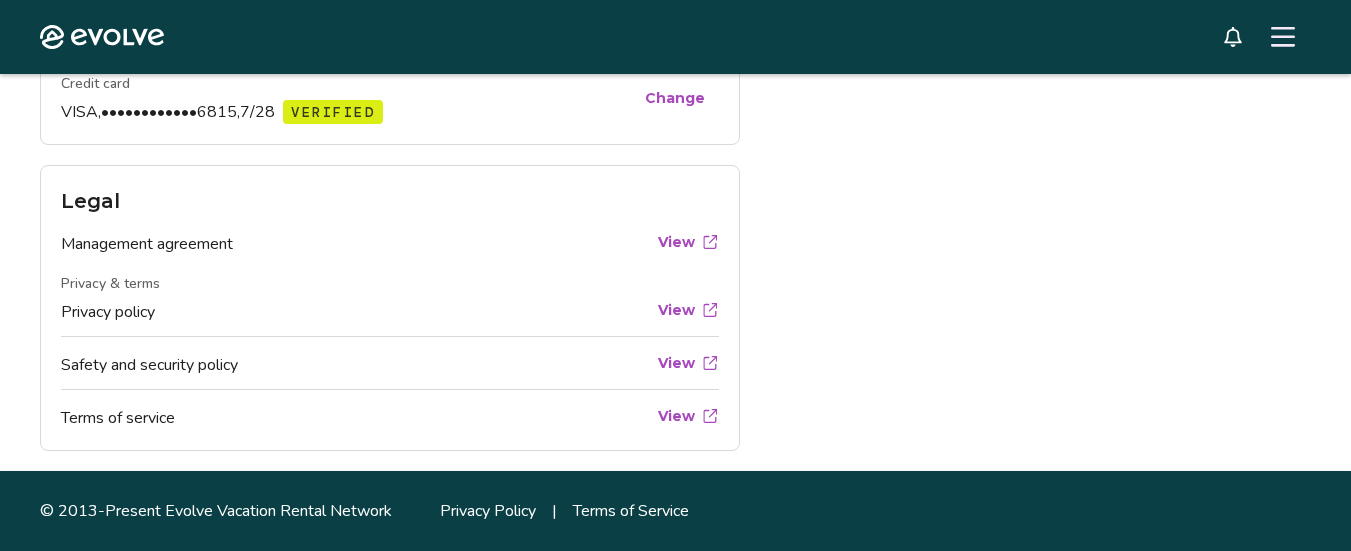 click on "View" at bounding box center [676, 242] 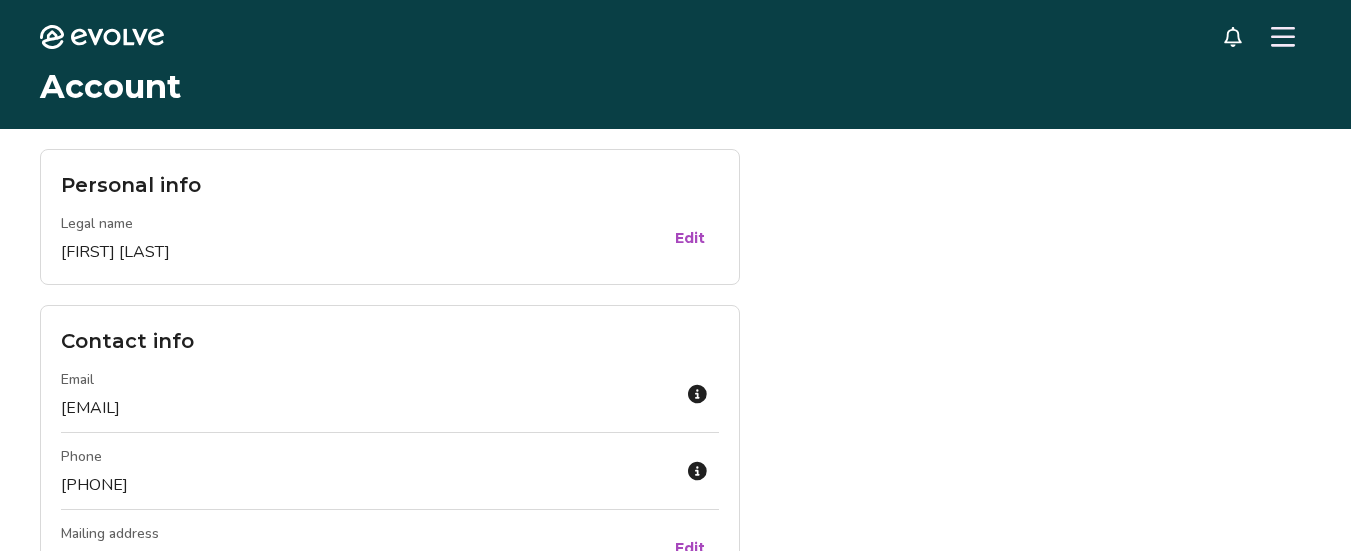 scroll, scrollTop: 0, scrollLeft: 0, axis: both 